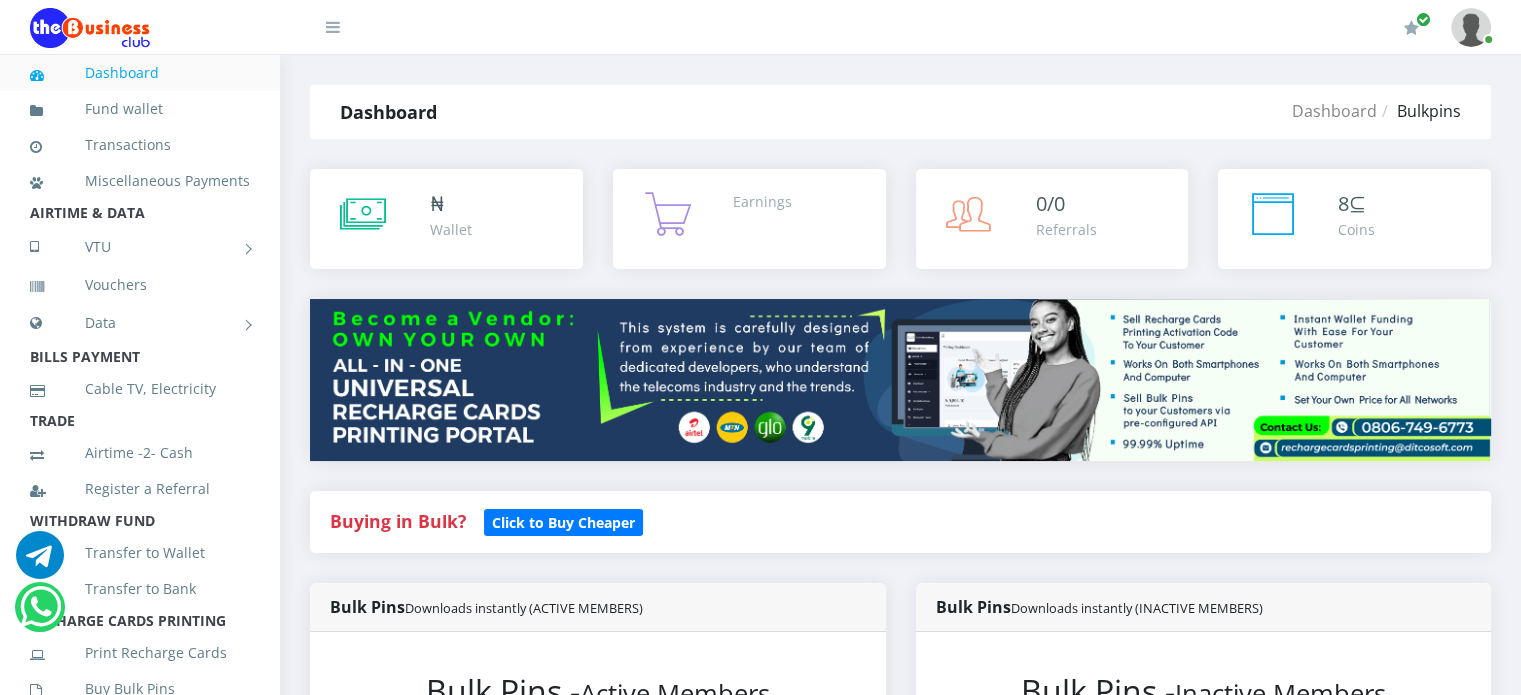 scroll, scrollTop: 0, scrollLeft: 0, axis: both 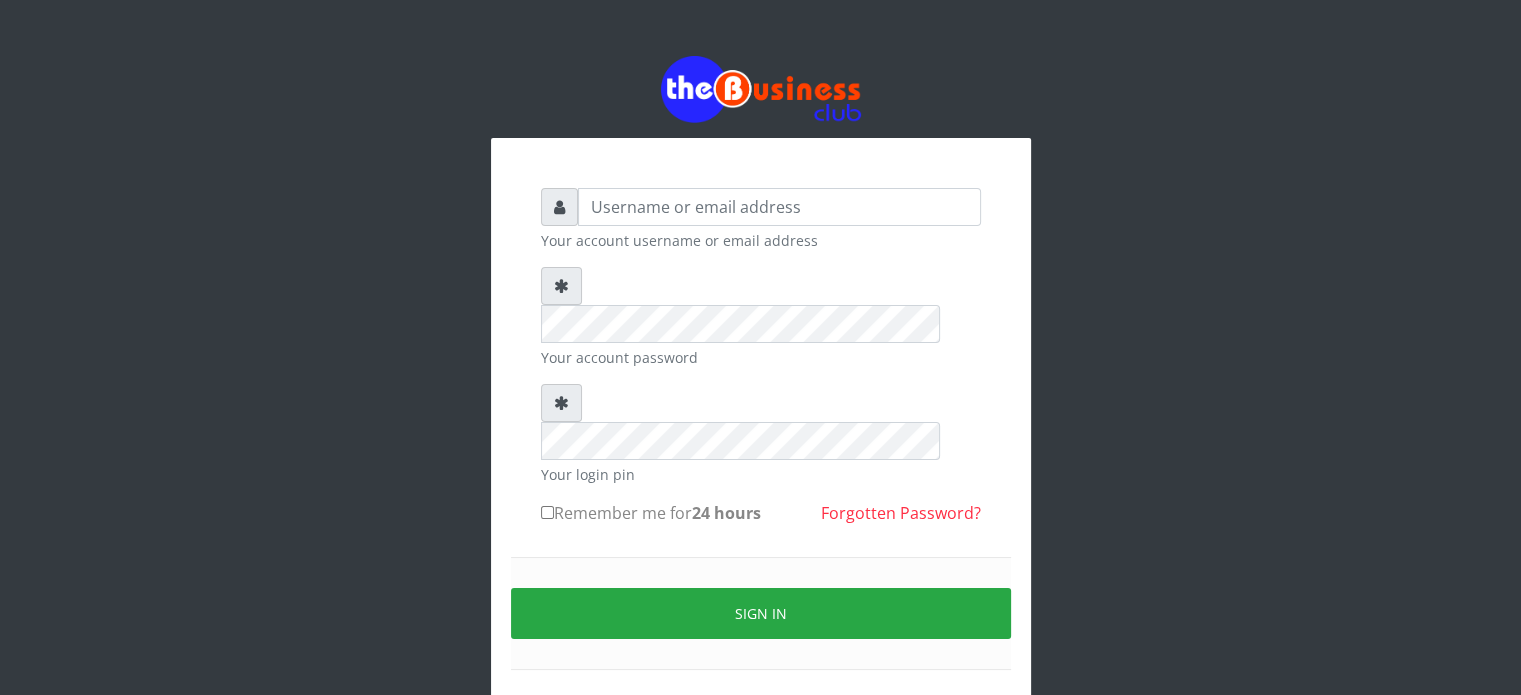 click on "Your account username or email address" at bounding box center [761, 240] 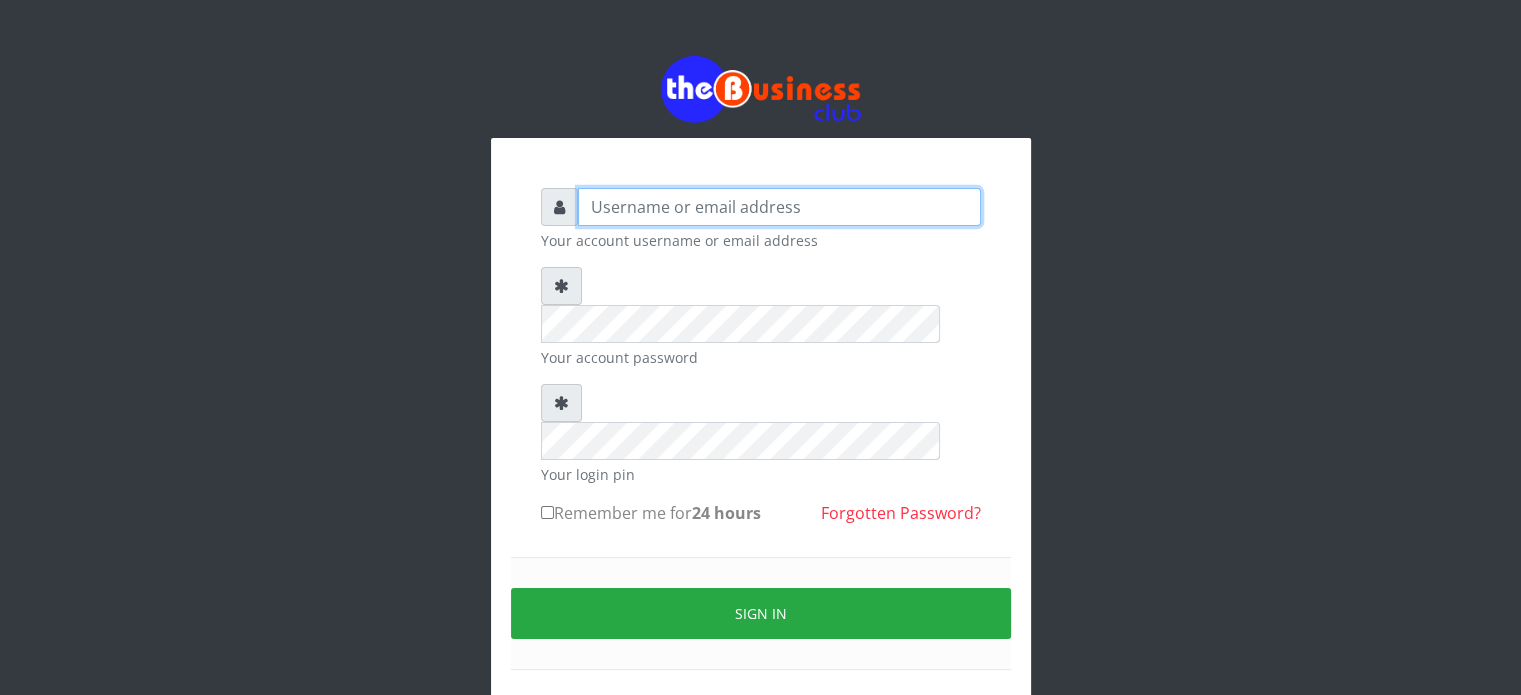 click at bounding box center [779, 207] 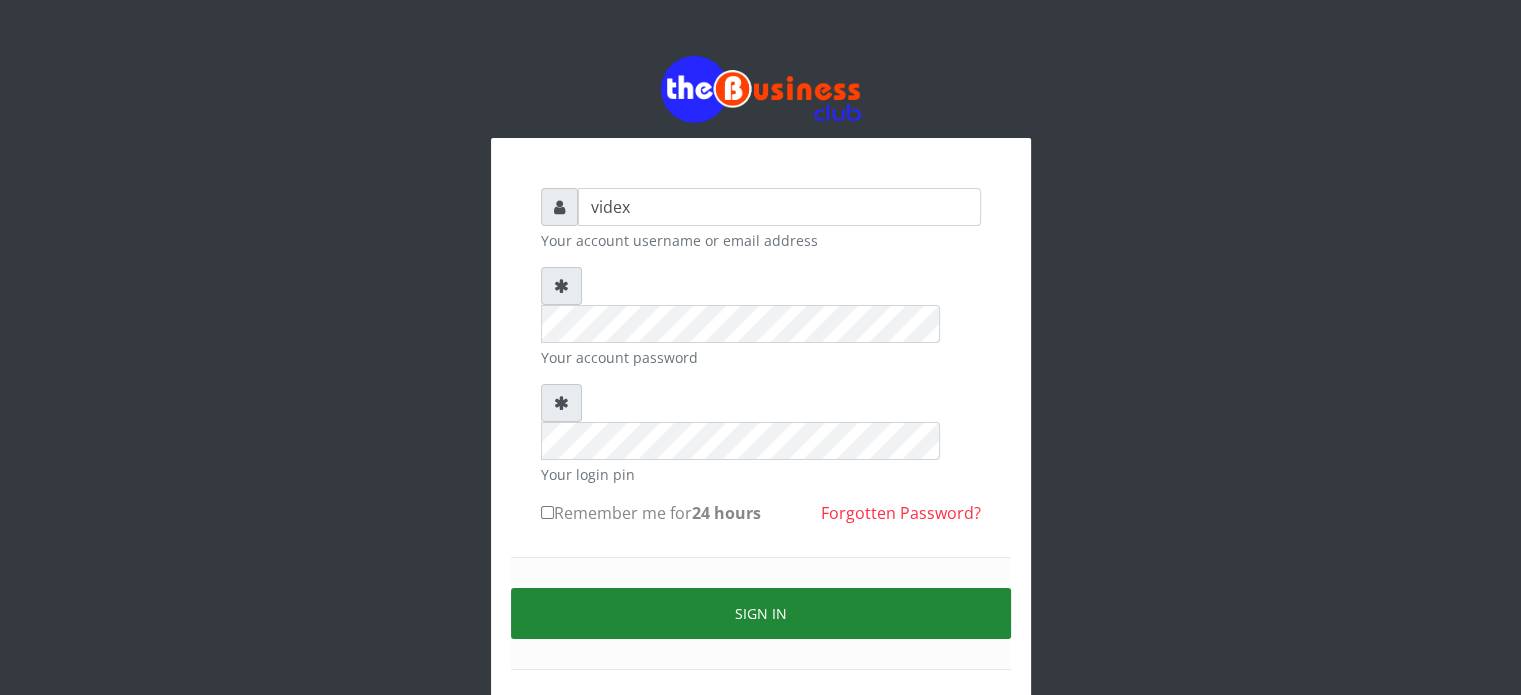 click on "Sign in" at bounding box center (761, 613) 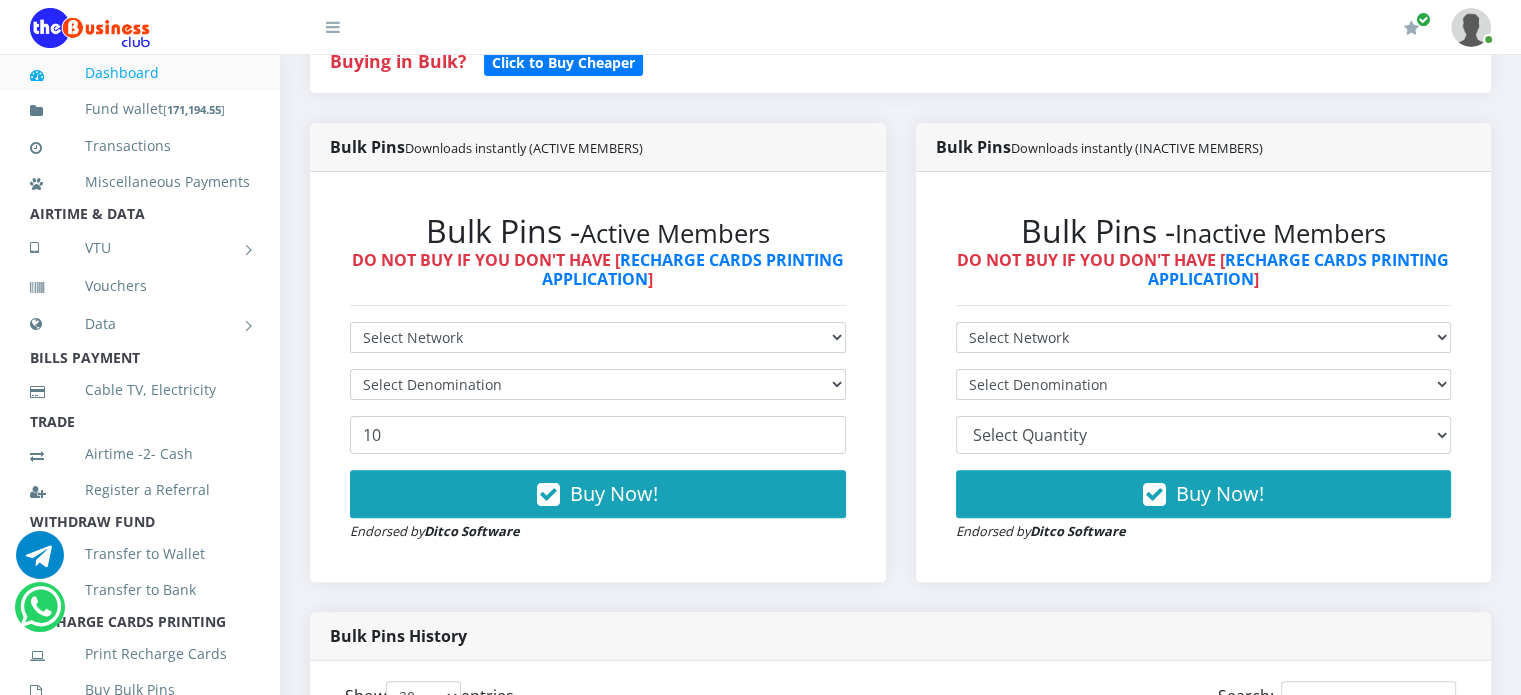 scroll, scrollTop: 488, scrollLeft: 0, axis: vertical 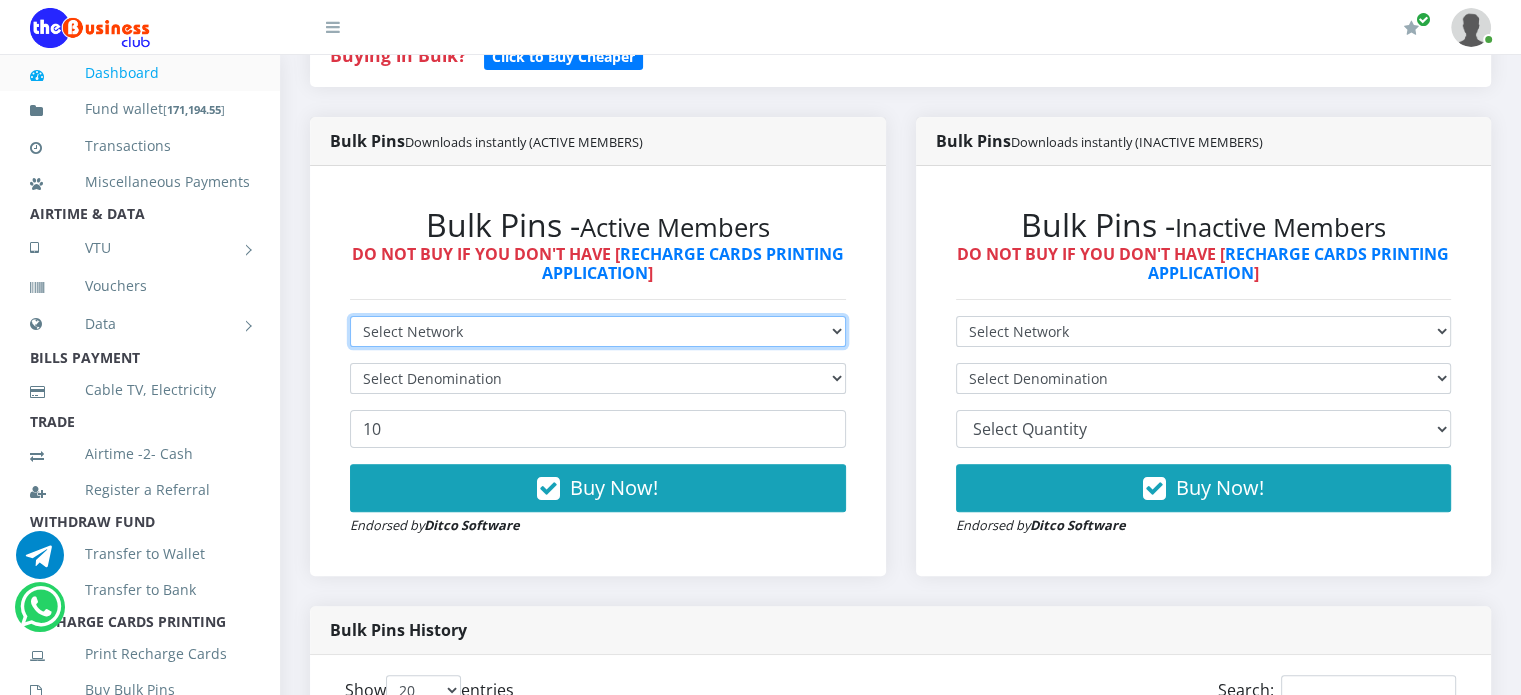 click on "Select Network
MTN
Globacom
9Mobile
Airtel" at bounding box center (598, 331) 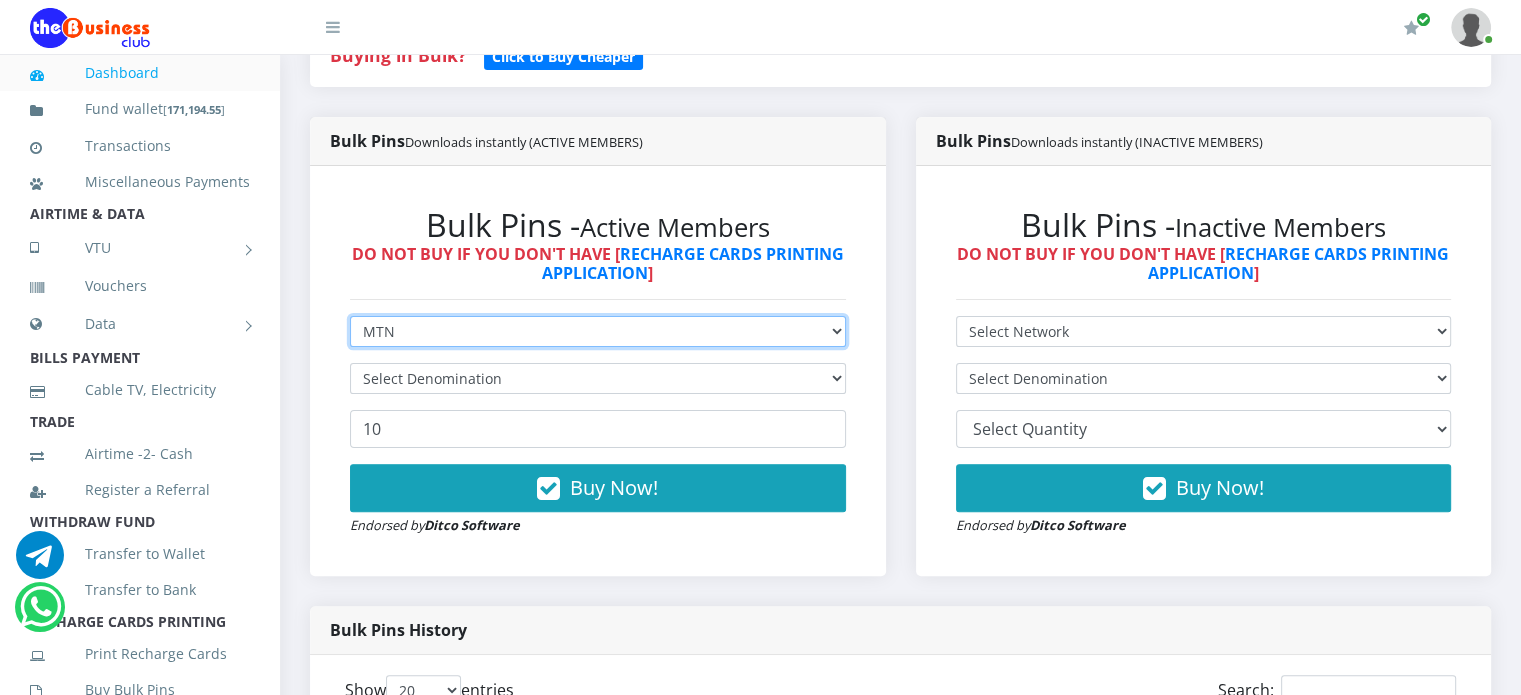 click on "Select Network
MTN
Globacom
9Mobile
Airtel" at bounding box center (598, 331) 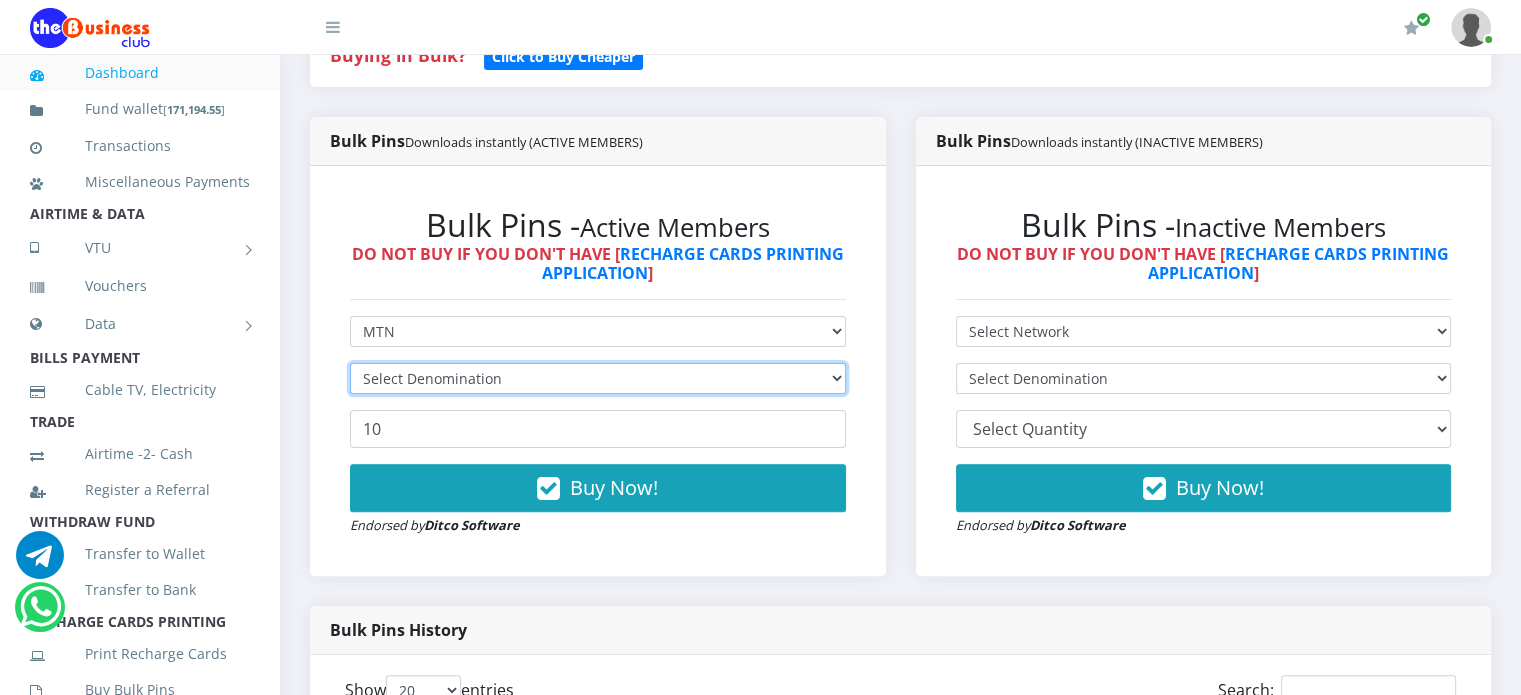 click on "Select Denomination" at bounding box center (598, 378) 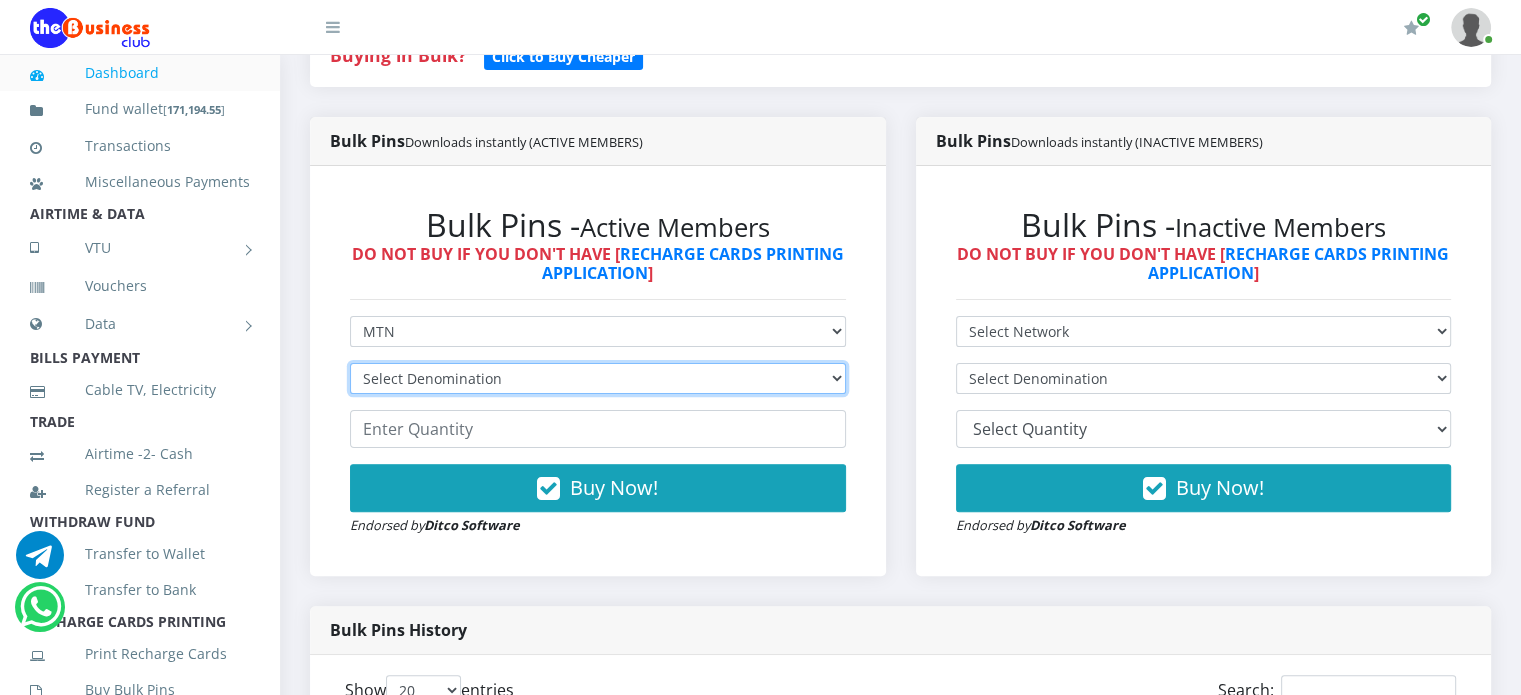 select on "193.98-200" 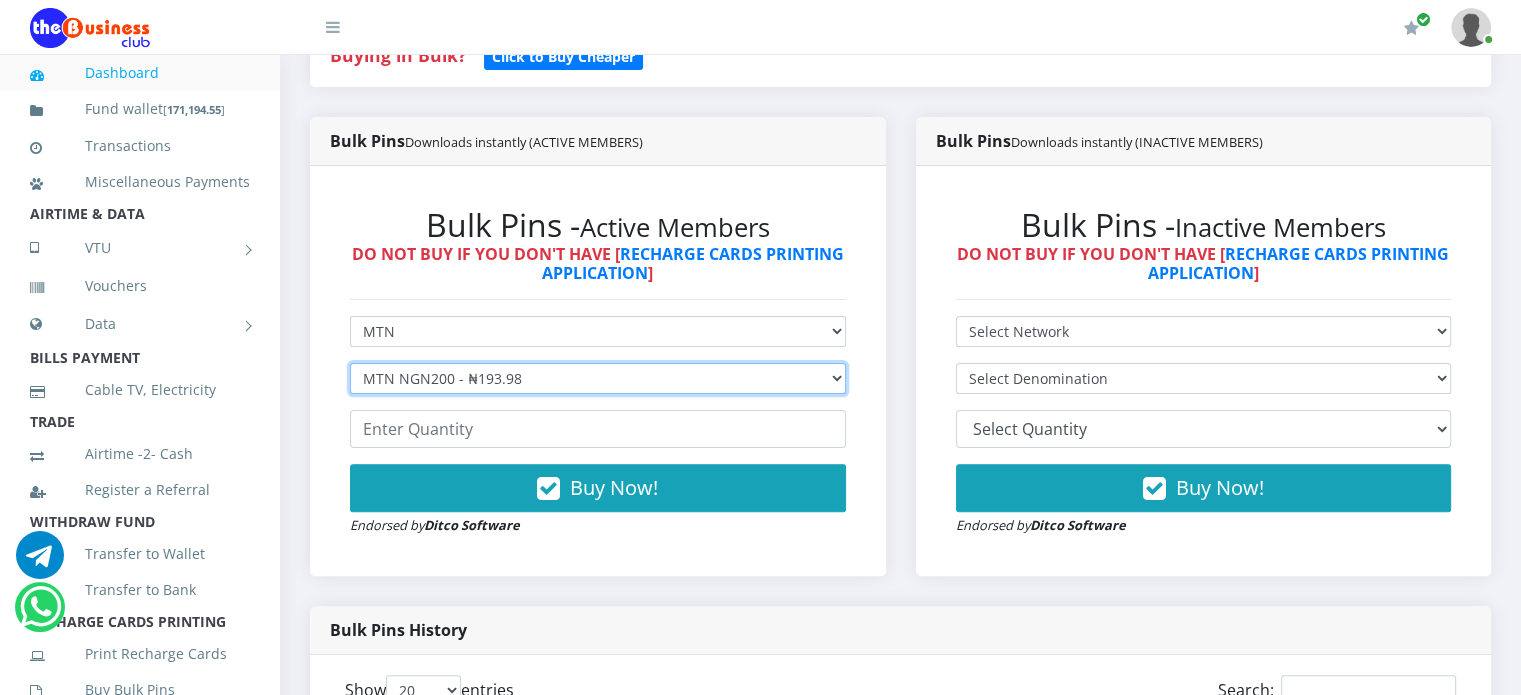 click on "Select Denomination MTN NGN100 - ₦96.99 MTN NGN200 - ₦193.98 MTN NGN400 - ₦387.96 MTN NGN500 - ₦484.95 MTN NGN1000 - ₦969.90 MTN NGN1500 - ₦1,454.85" at bounding box center (598, 378) 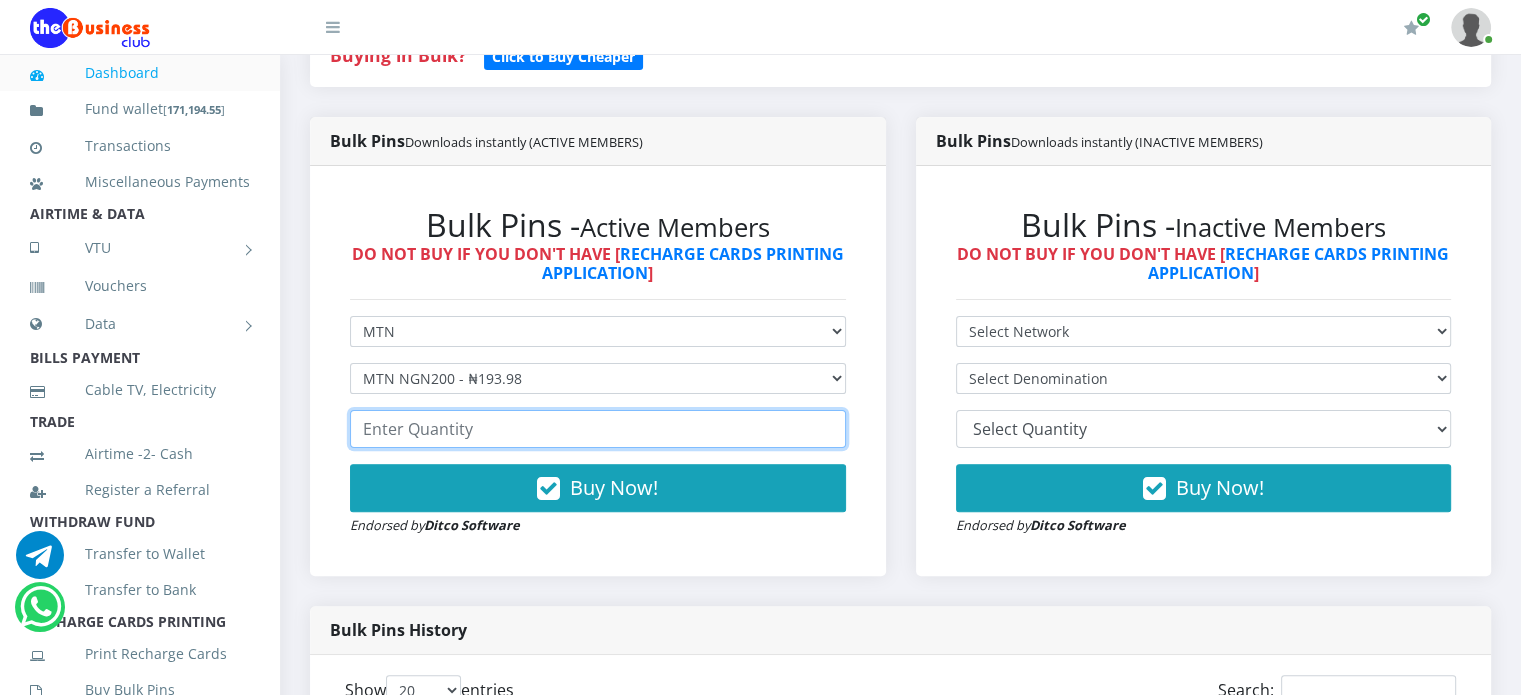 click at bounding box center [598, 429] 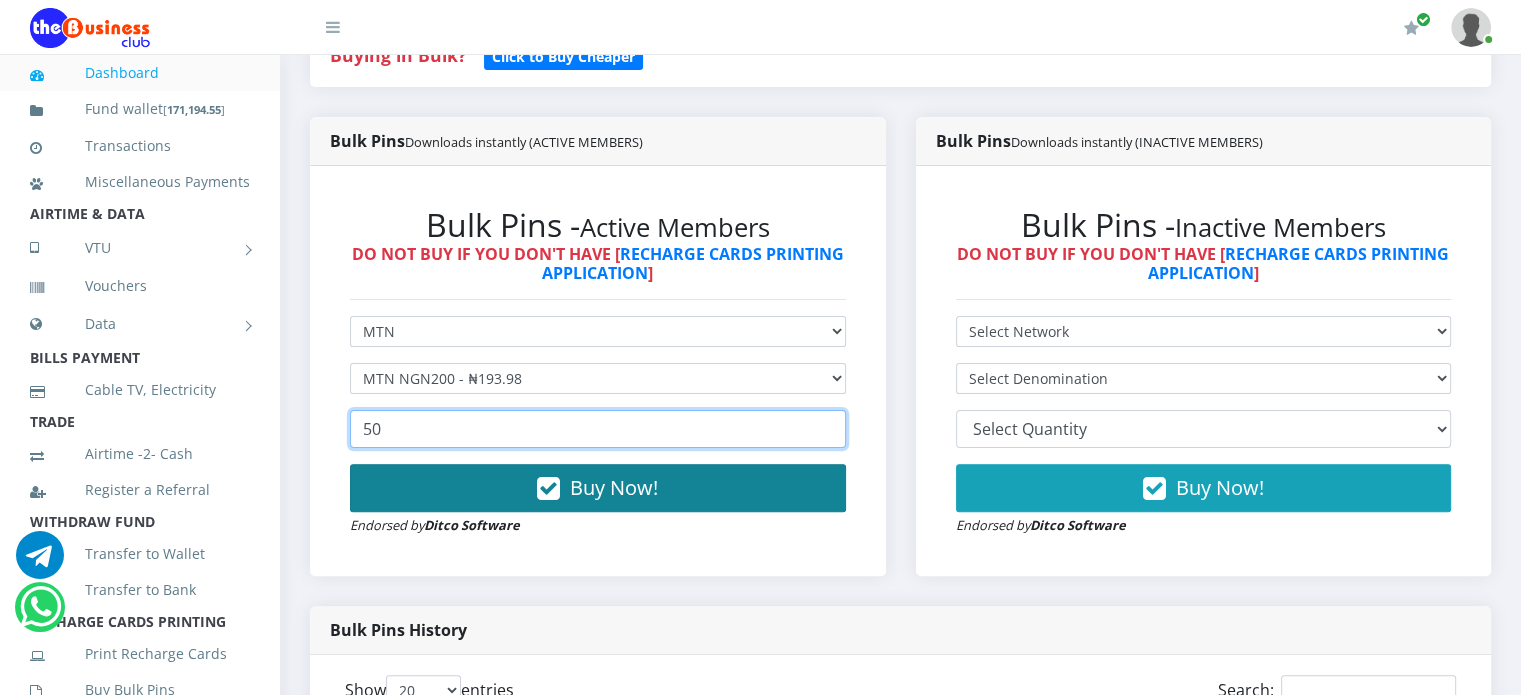 type on "50" 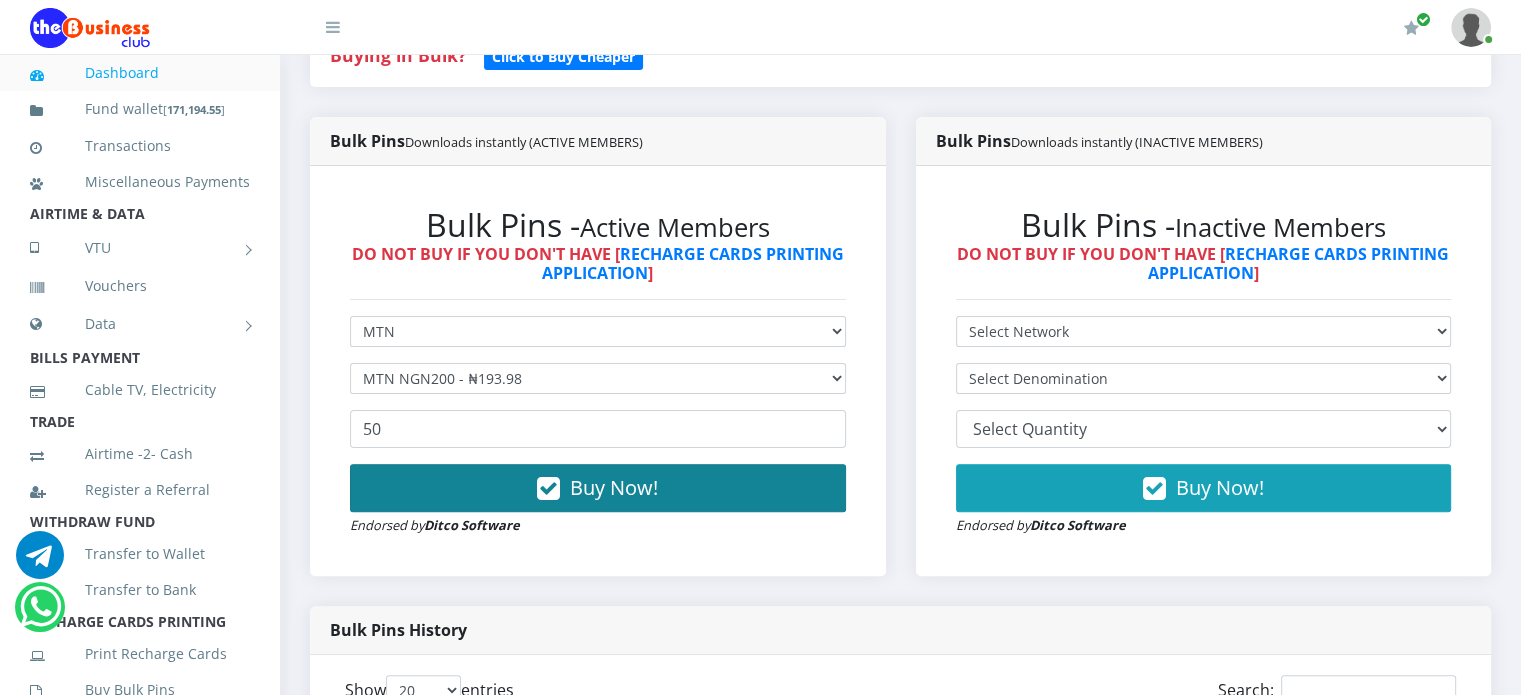 click on "Buy Now!" at bounding box center [598, 488] 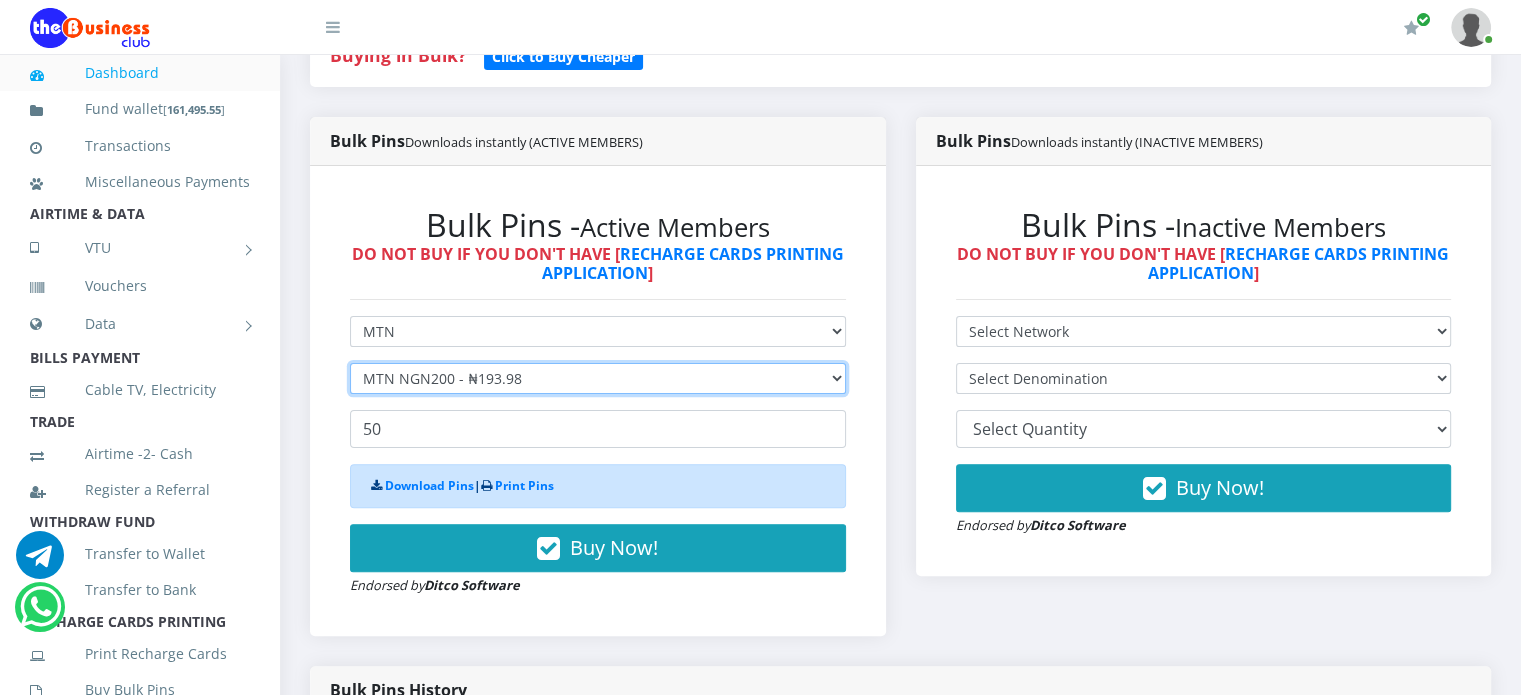 click on "Select Denomination MTN NGN100 - ₦96.99 MTN NGN200 - ₦193.98 MTN NGN400 - ₦387.96 MTN NGN500 - ₦484.95 MTN NGN1000 - ₦969.90 MTN NGN1500 - ₦1,454.85" at bounding box center [598, 378] 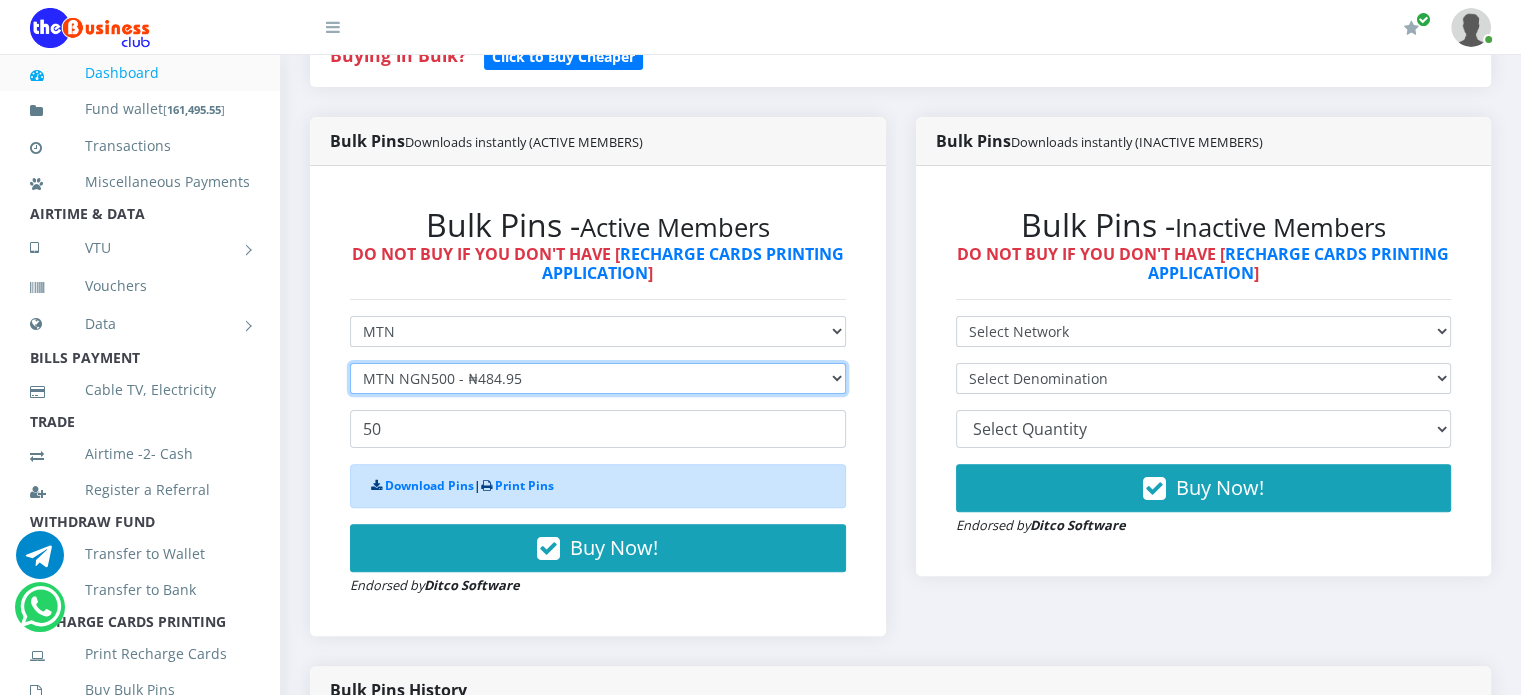 click on "Select Denomination MTN NGN100 - ₦96.99 MTN NGN200 - ₦193.98 MTN NGN400 - ₦387.96 MTN NGN500 - ₦484.95 MTN NGN1000 - ₦969.90 MTN NGN1500 - ₦1,454.85" at bounding box center [598, 378] 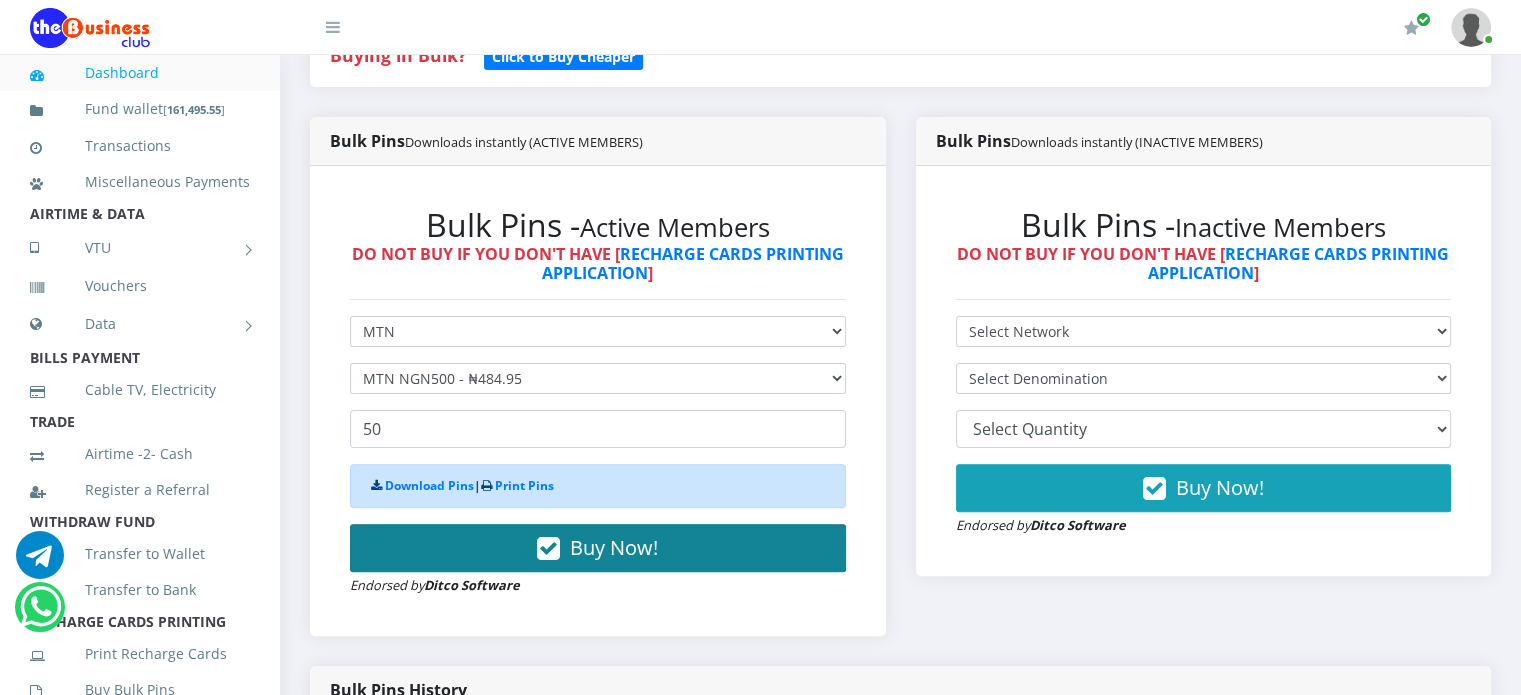 click on "Buy Now!" at bounding box center [598, 548] 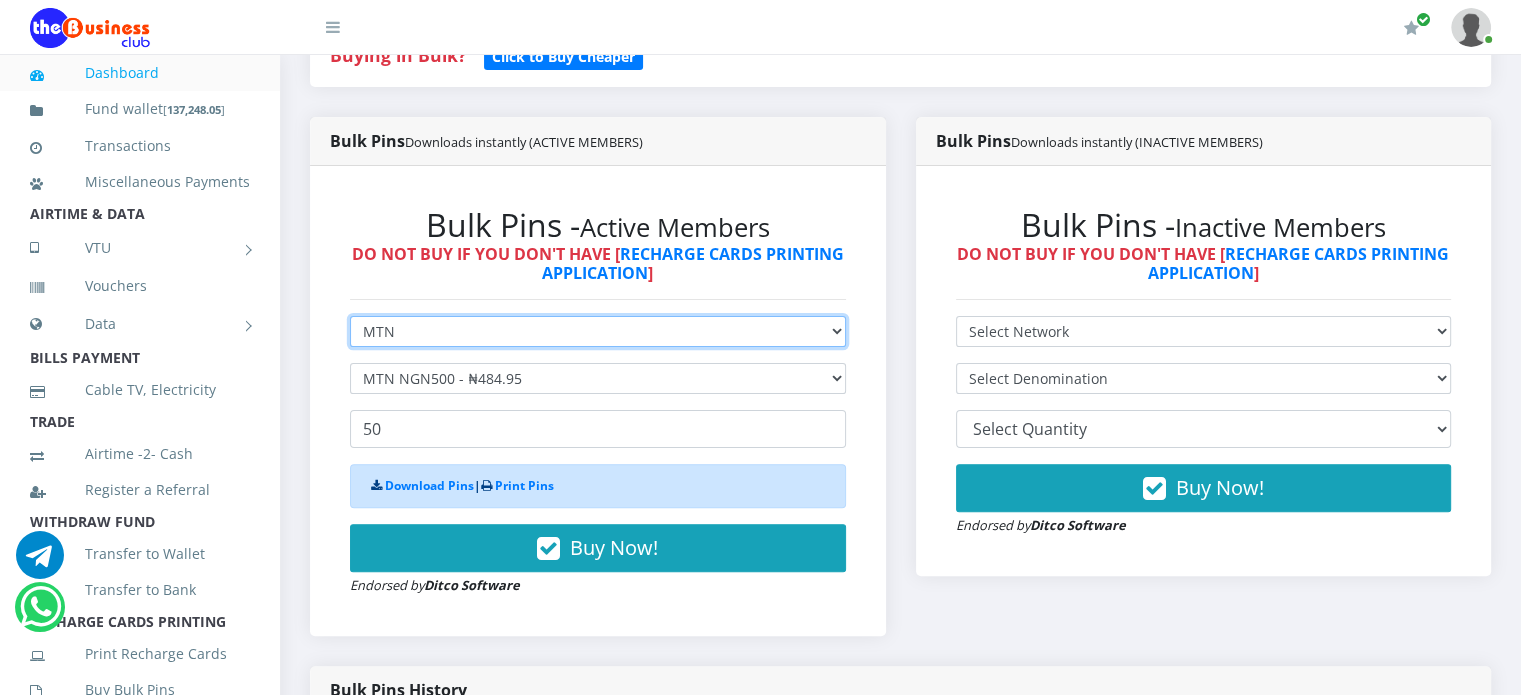 click on "Select Network
MTN
Globacom
9Mobile
Airtel" at bounding box center [598, 331] 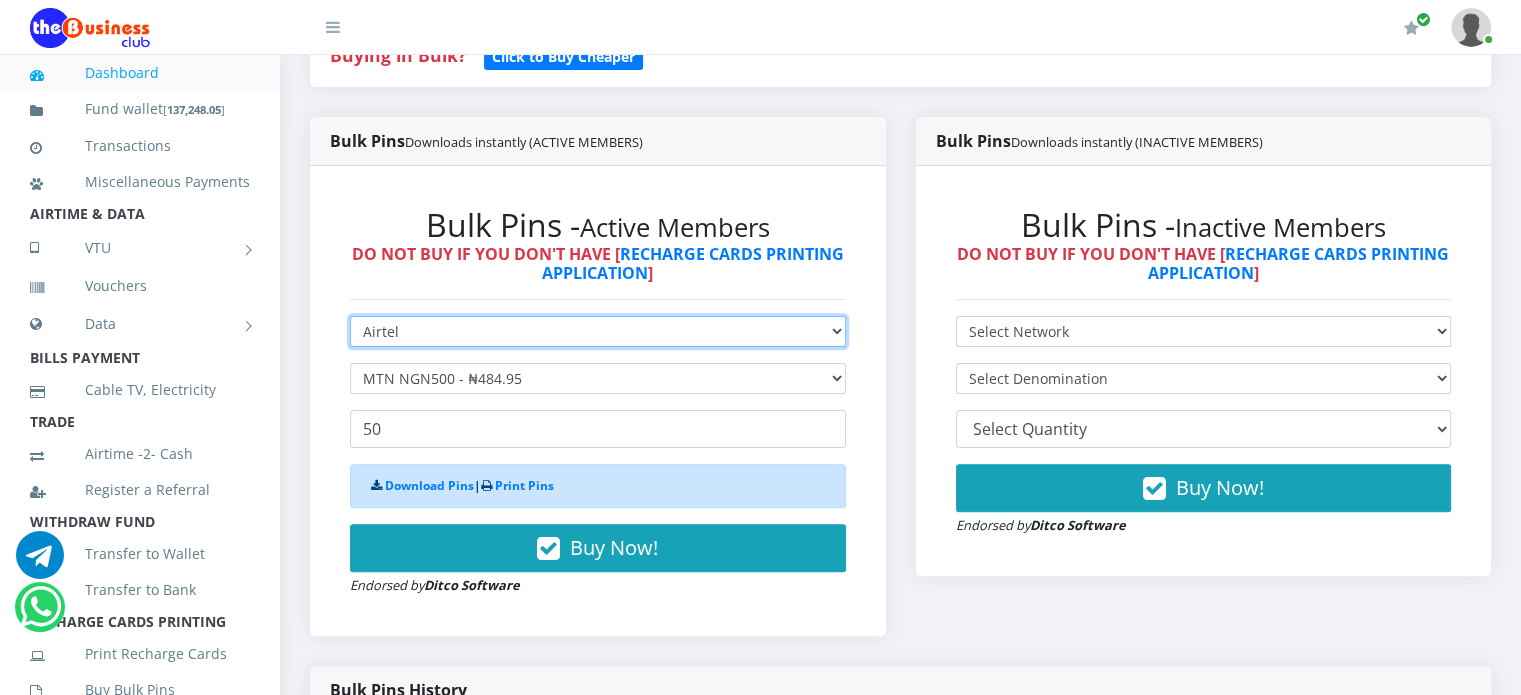 click on "Select Network
MTN
Globacom
9Mobile
Airtel" at bounding box center (598, 331) 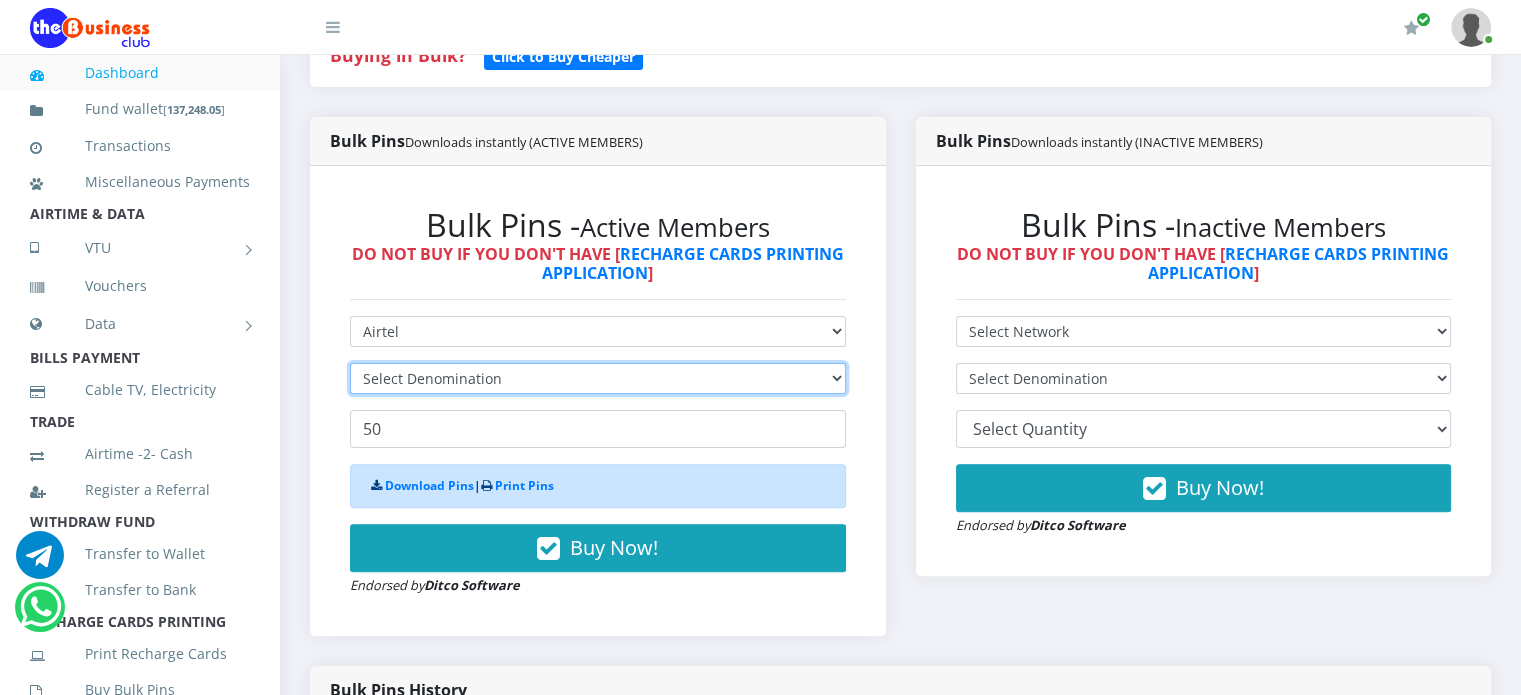 click on "Select Denomination" at bounding box center [598, 378] 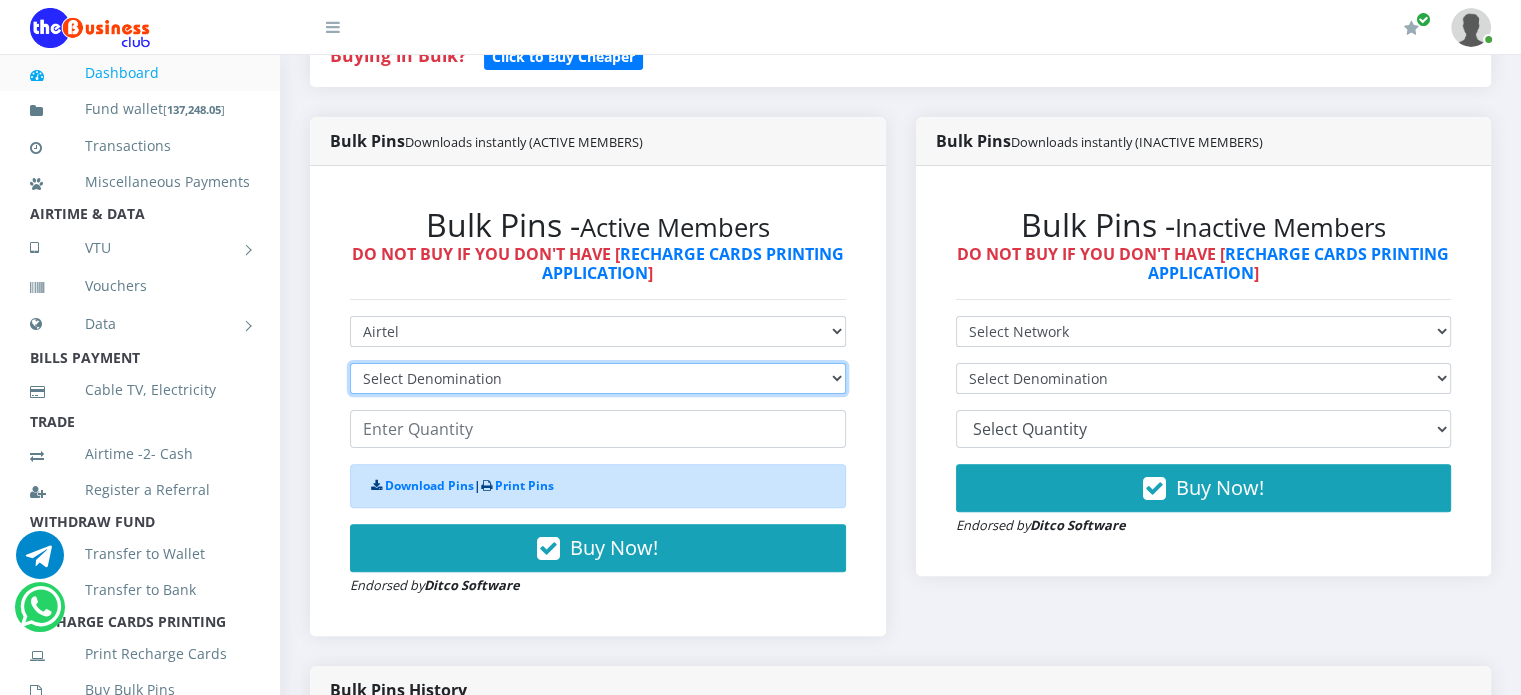 select on "192.76-200" 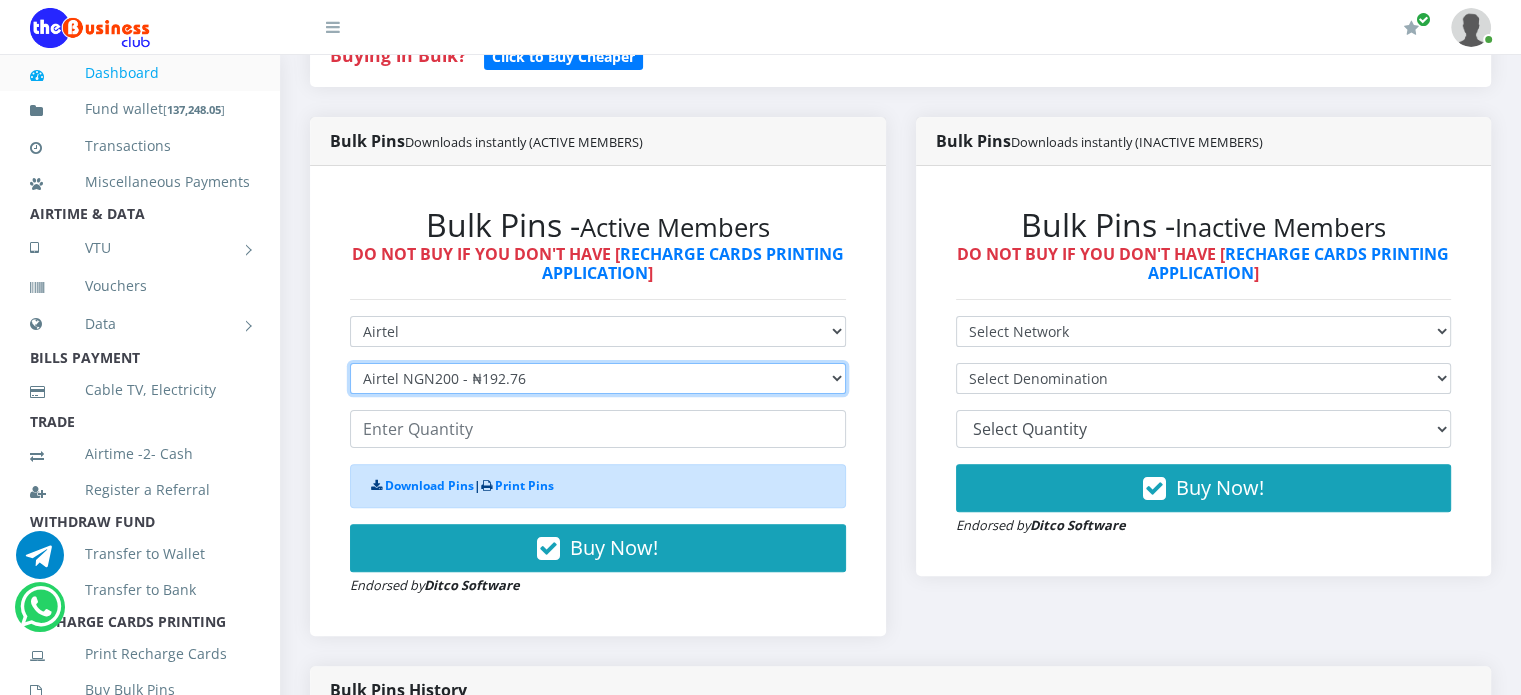 click on "Select Denomination Airtel NGN100 - ₦96.38 Airtel NGN200 - ₦192.76 Airtel NGN500 - ₦481.90 Airtel NGN1000 - ₦963.80" at bounding box center [598, 378] 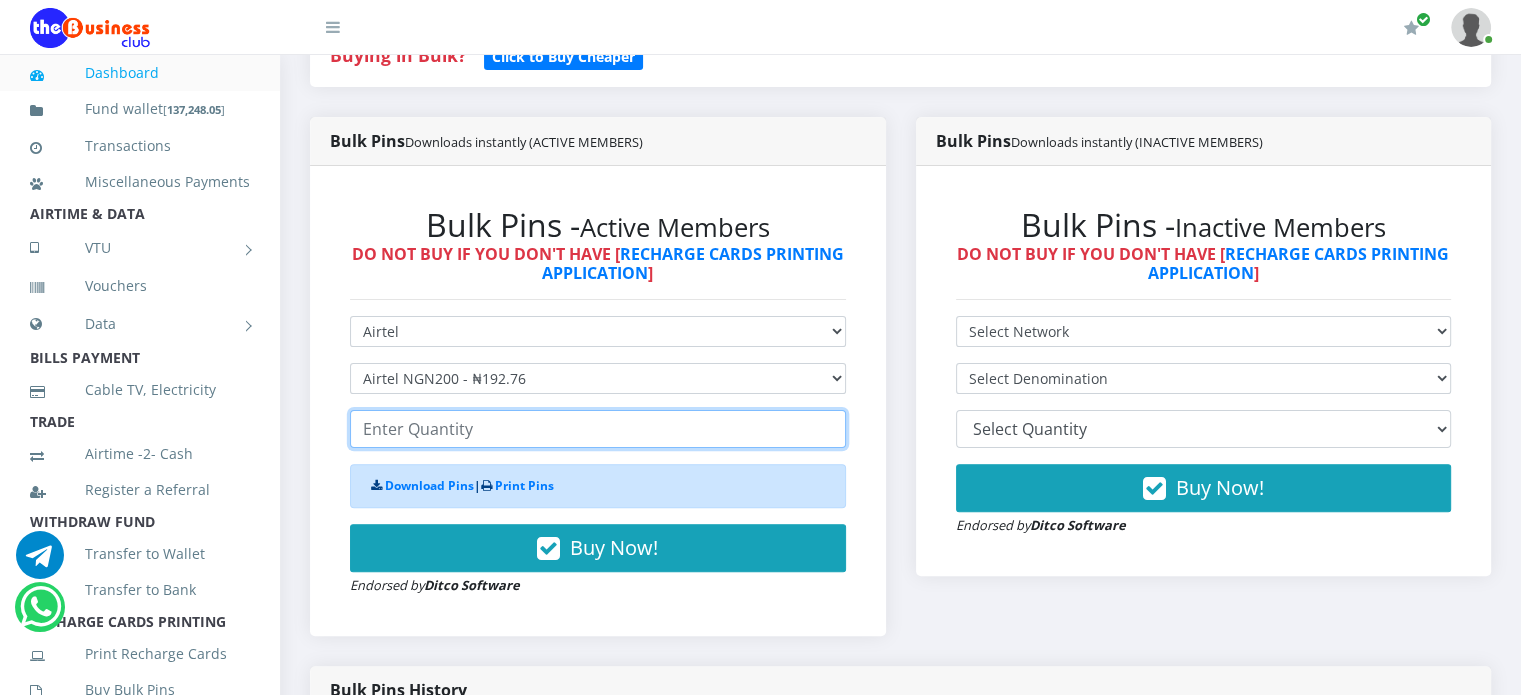 click at bounding box center (598, 429) 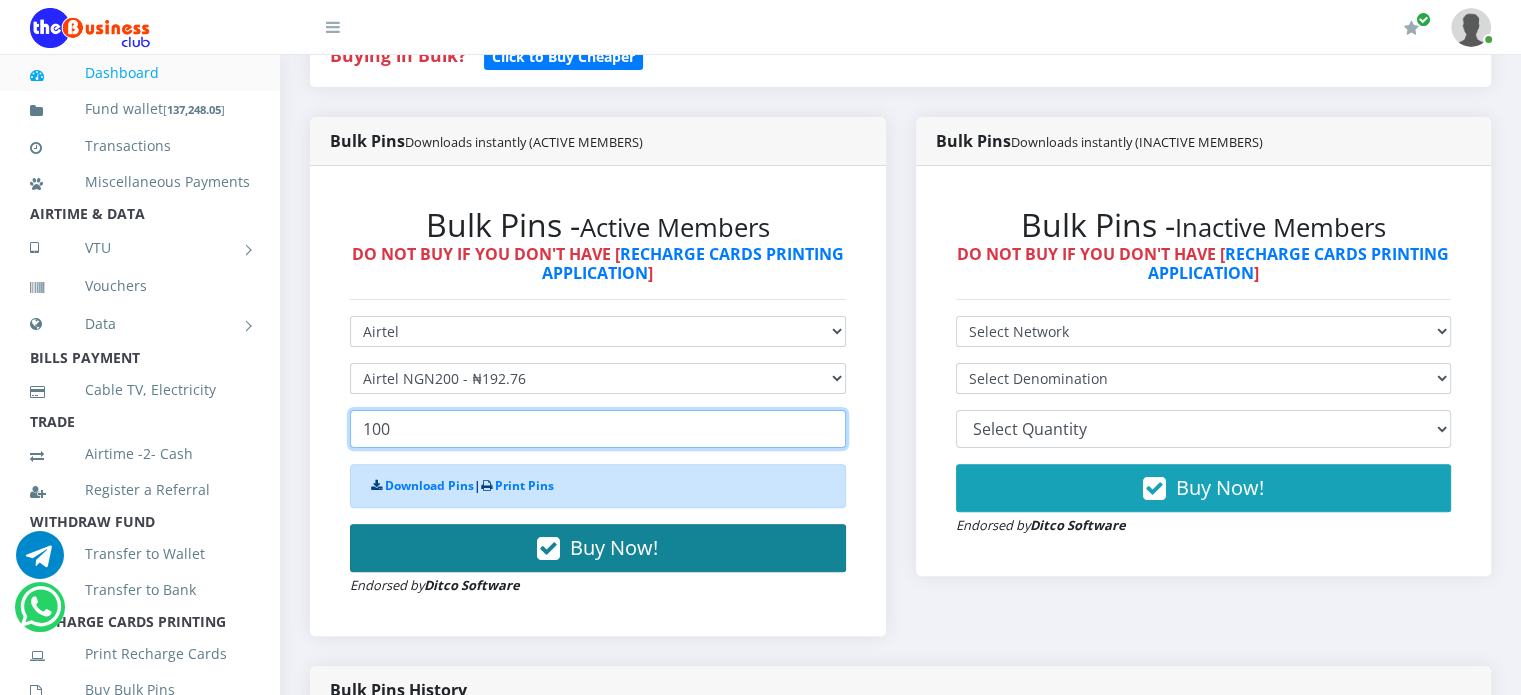 type on "100" 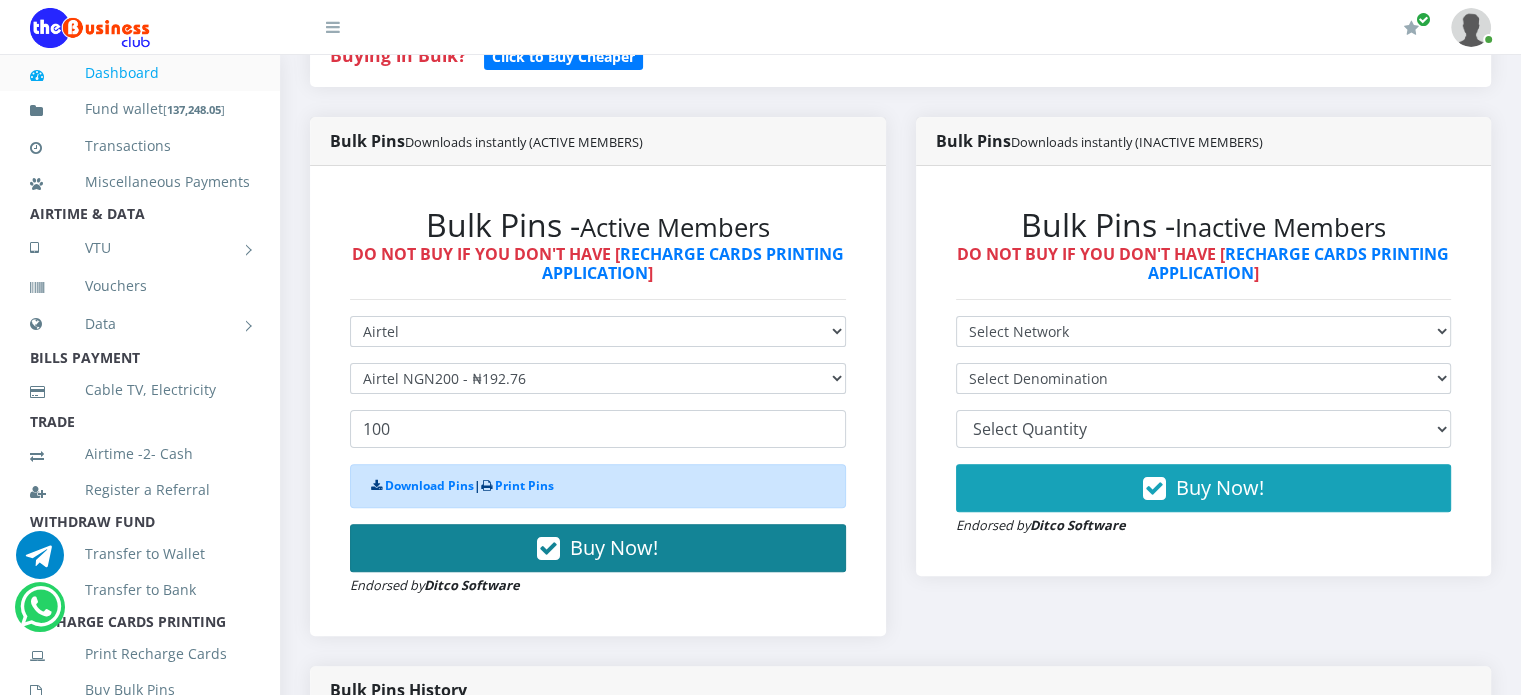 click on "Buy Now!" at bounding box center [598, 548] 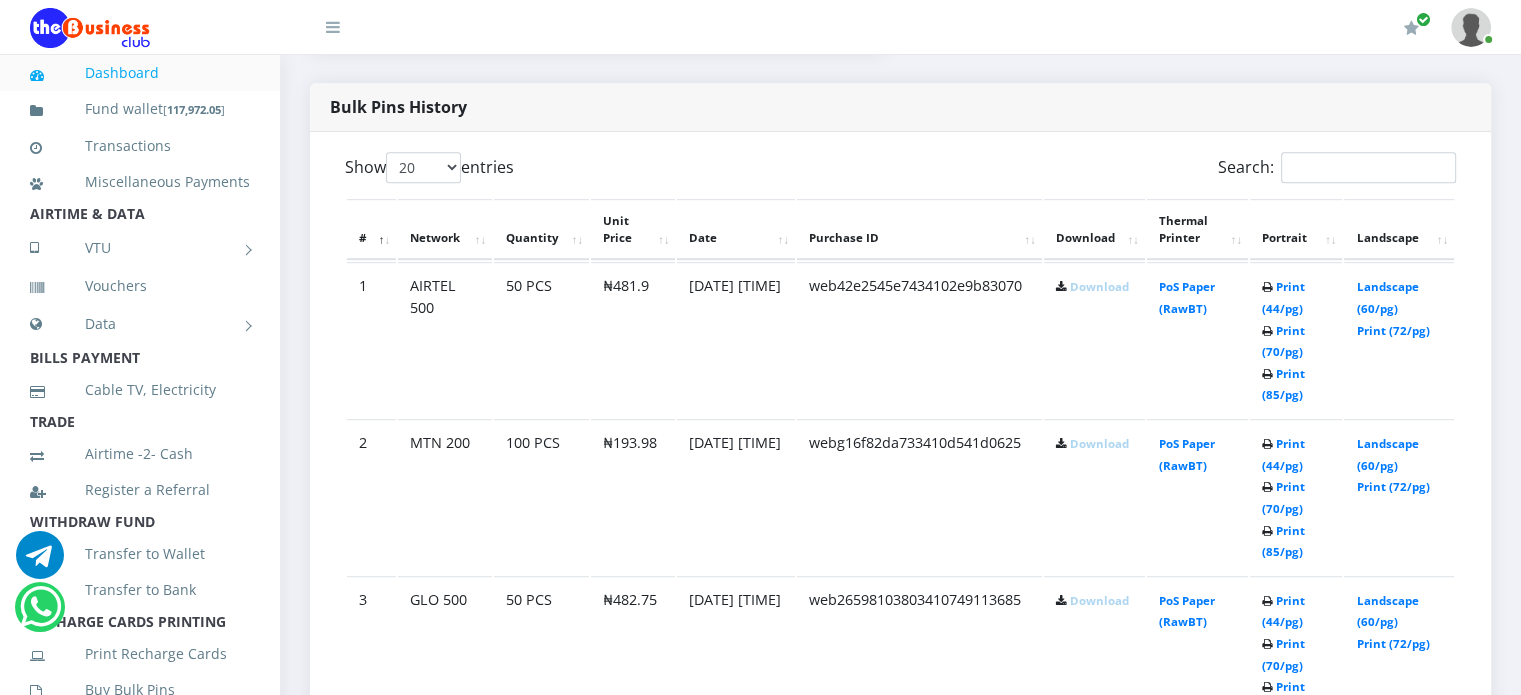 scroll, scrollTop: 1092, scrollLeft: 0, axis: vertical 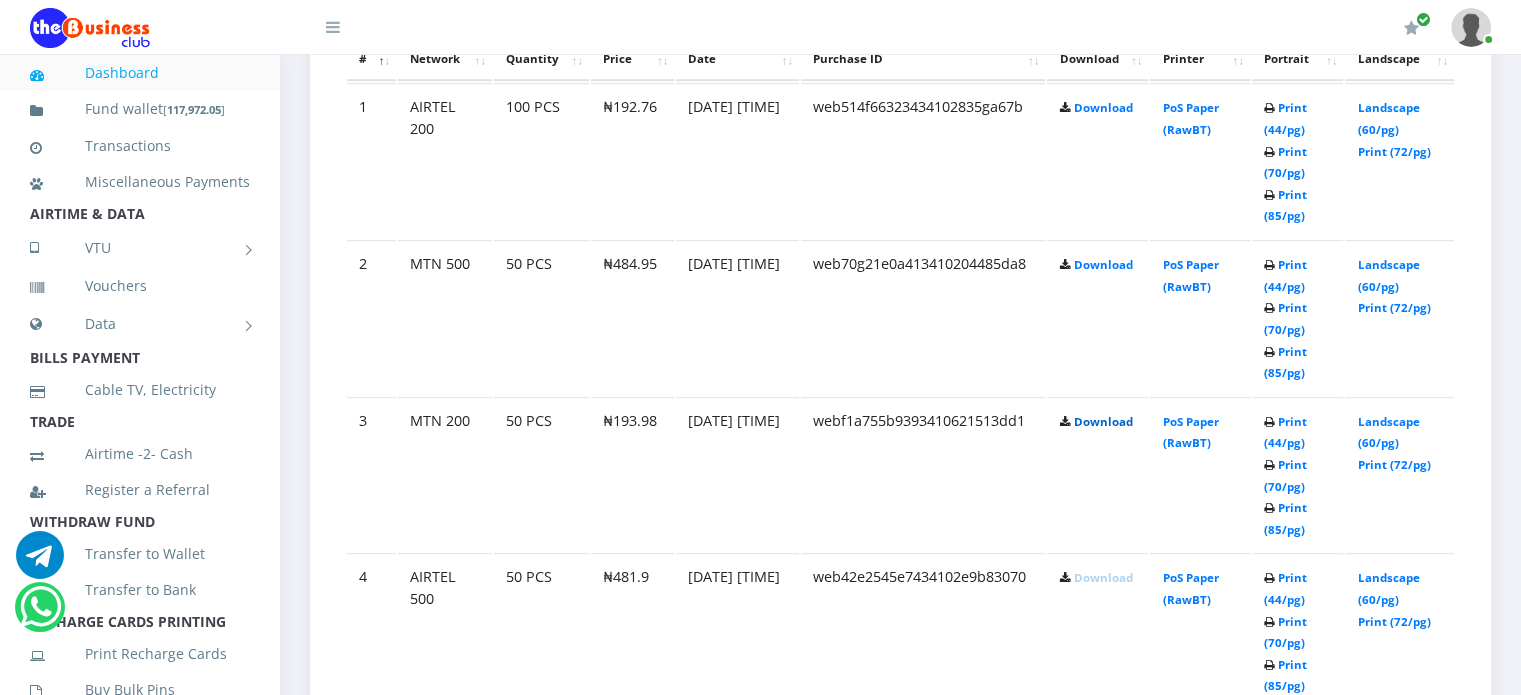 click on "Download" at bounding box center (1102, 421) 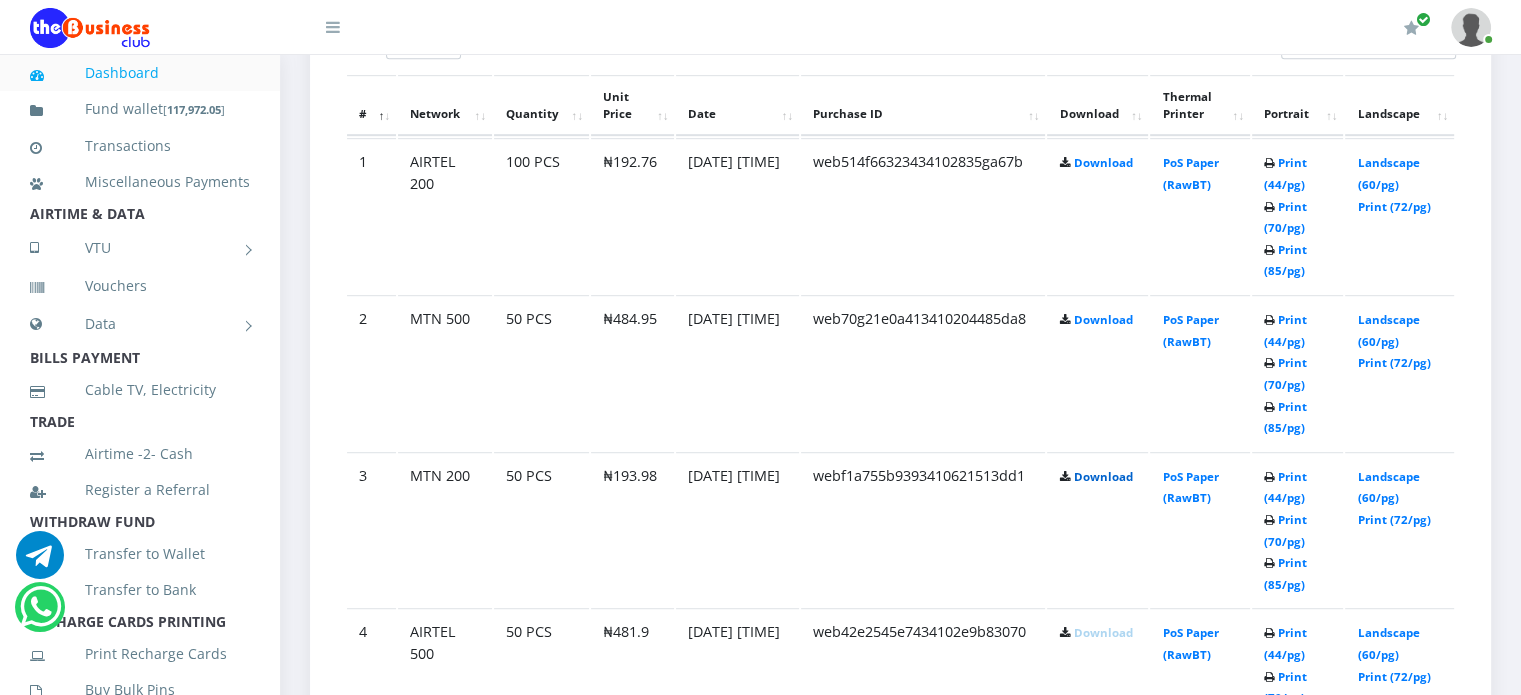 scroll, scrollTop: 1100, scrollLeft: 0, axis: vertical 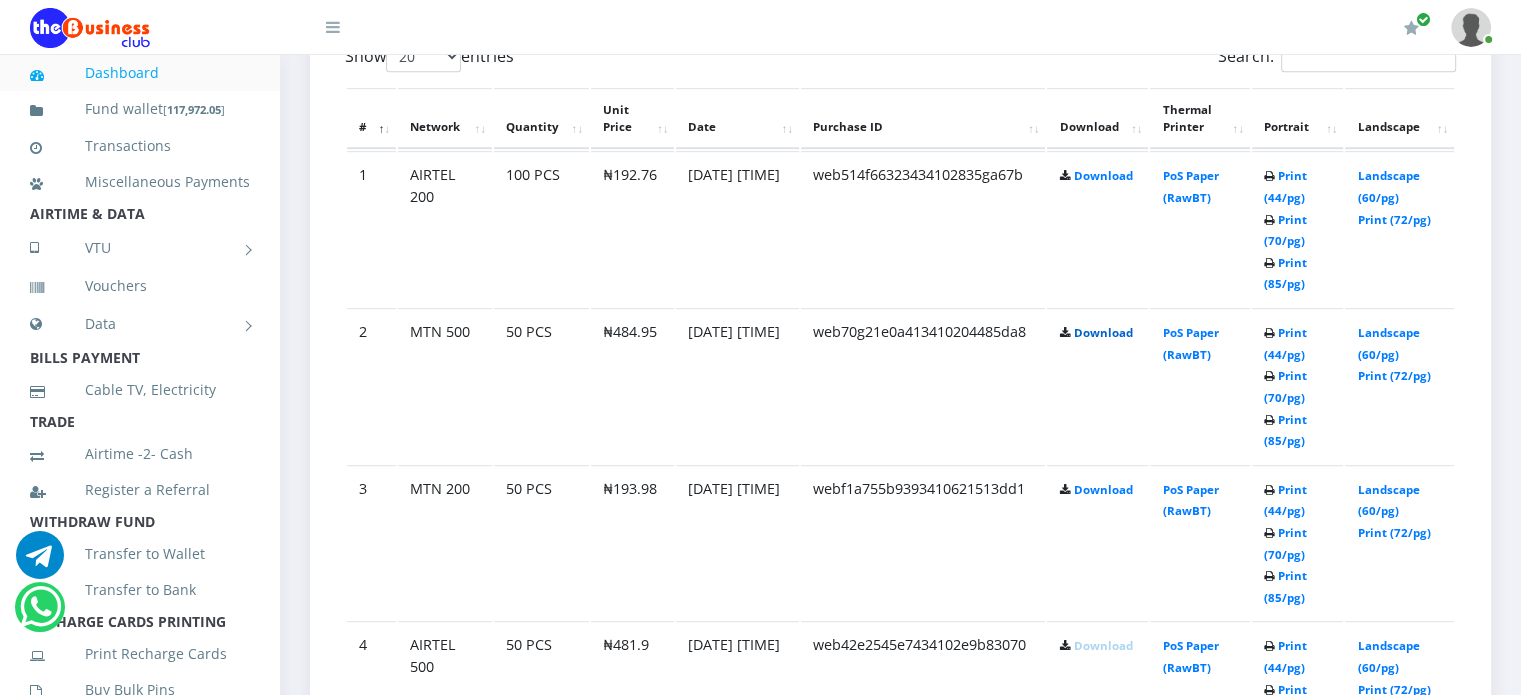 click on "Download" at bounding box center (1102, 332) 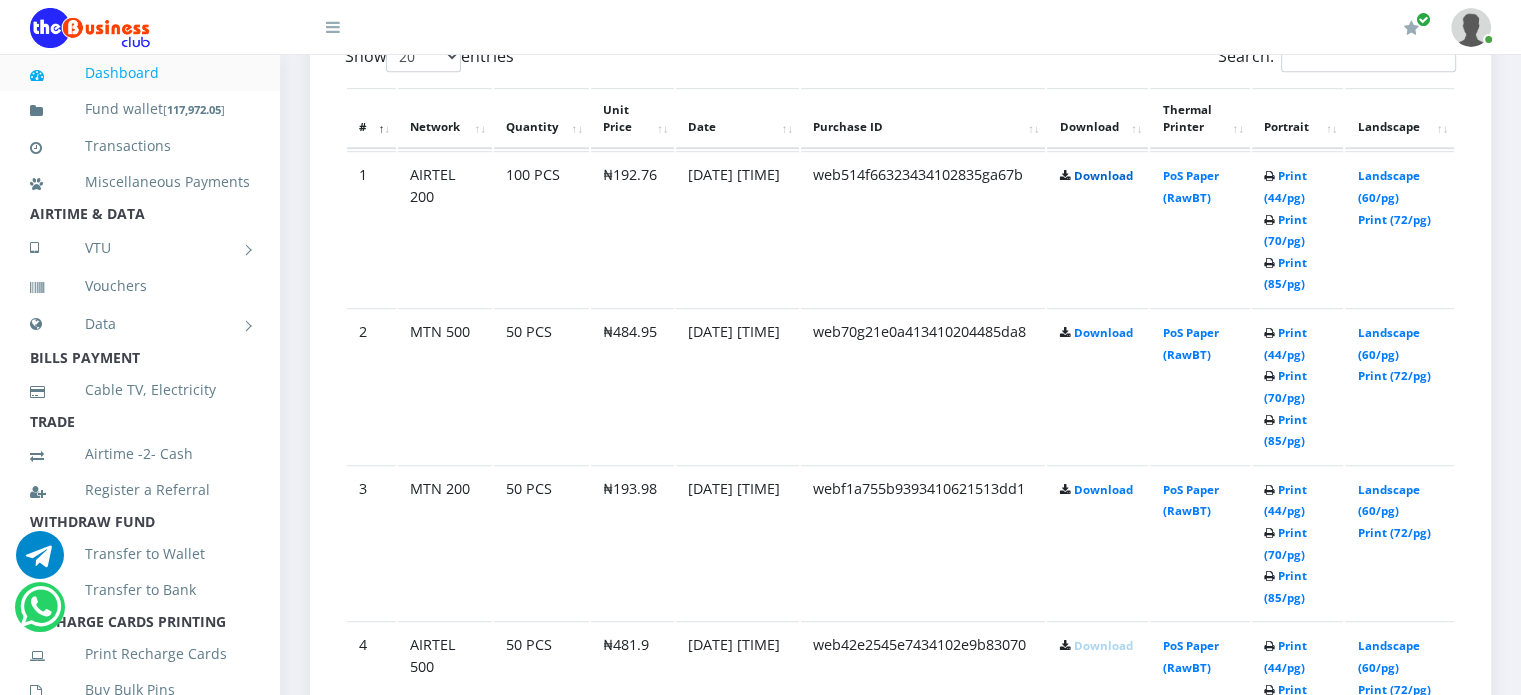 click on "Download" at bounding box center [1102, 175] 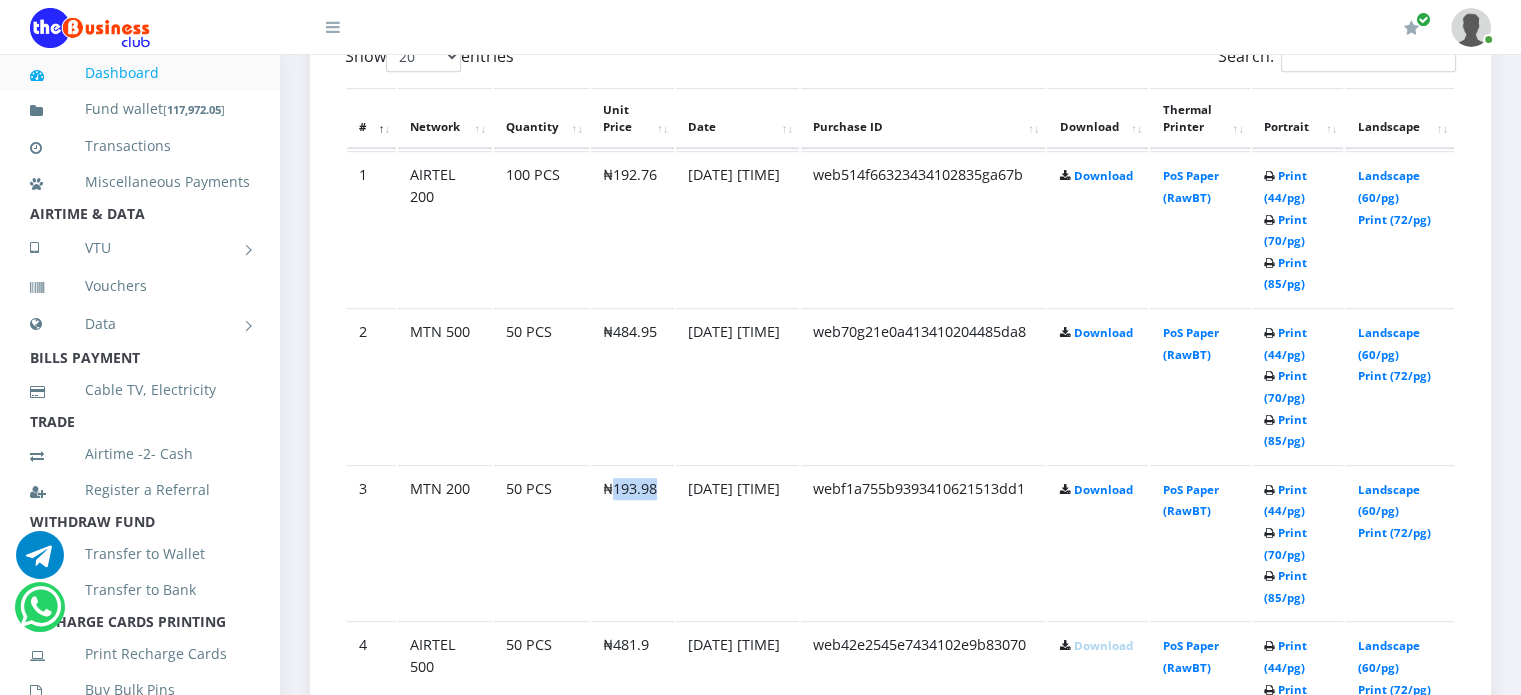 drag, startPoint x: 611, startPoint y: 504, endPoint x: 658, endPoint y: 511, distance: 47.518417 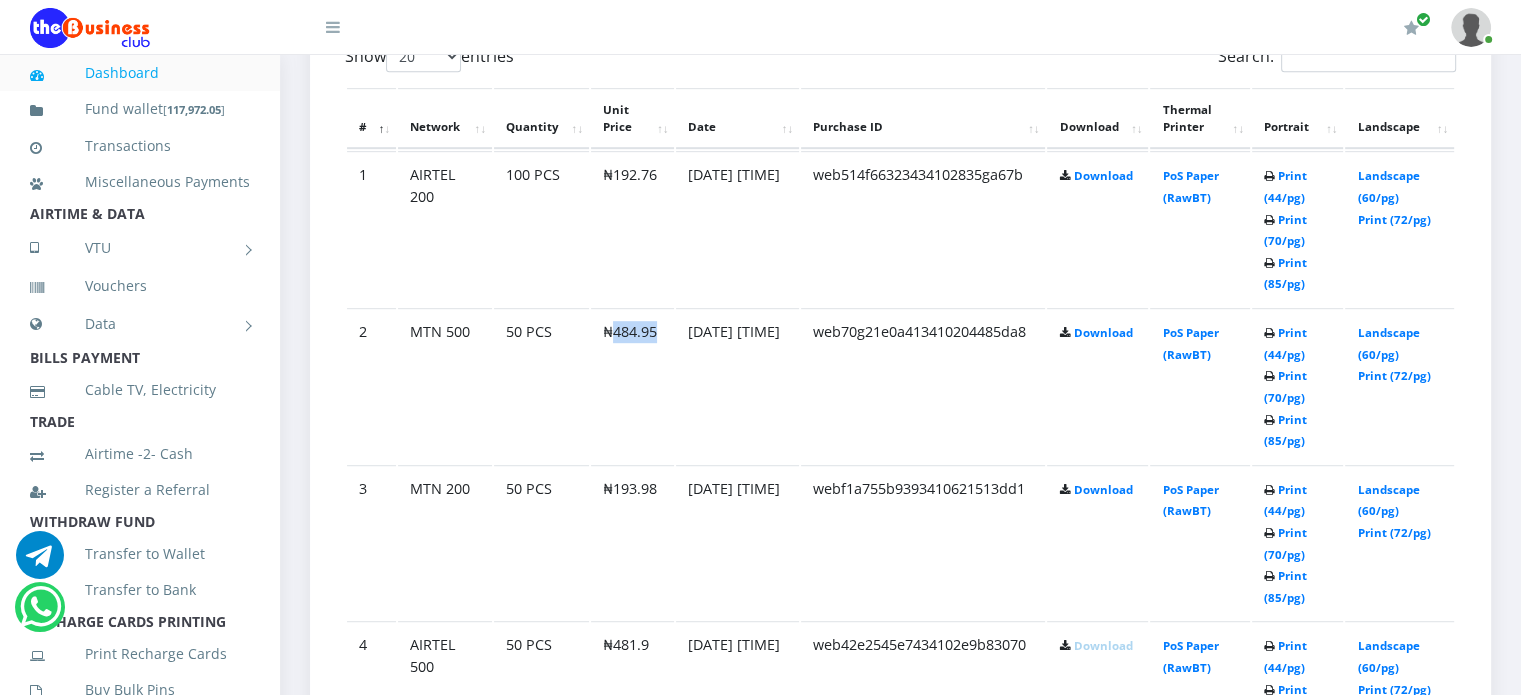 drag, startPoint x: 609, startPoint y: 351, endPoint x: 658, endPoint y: 353, distance: 49.0408 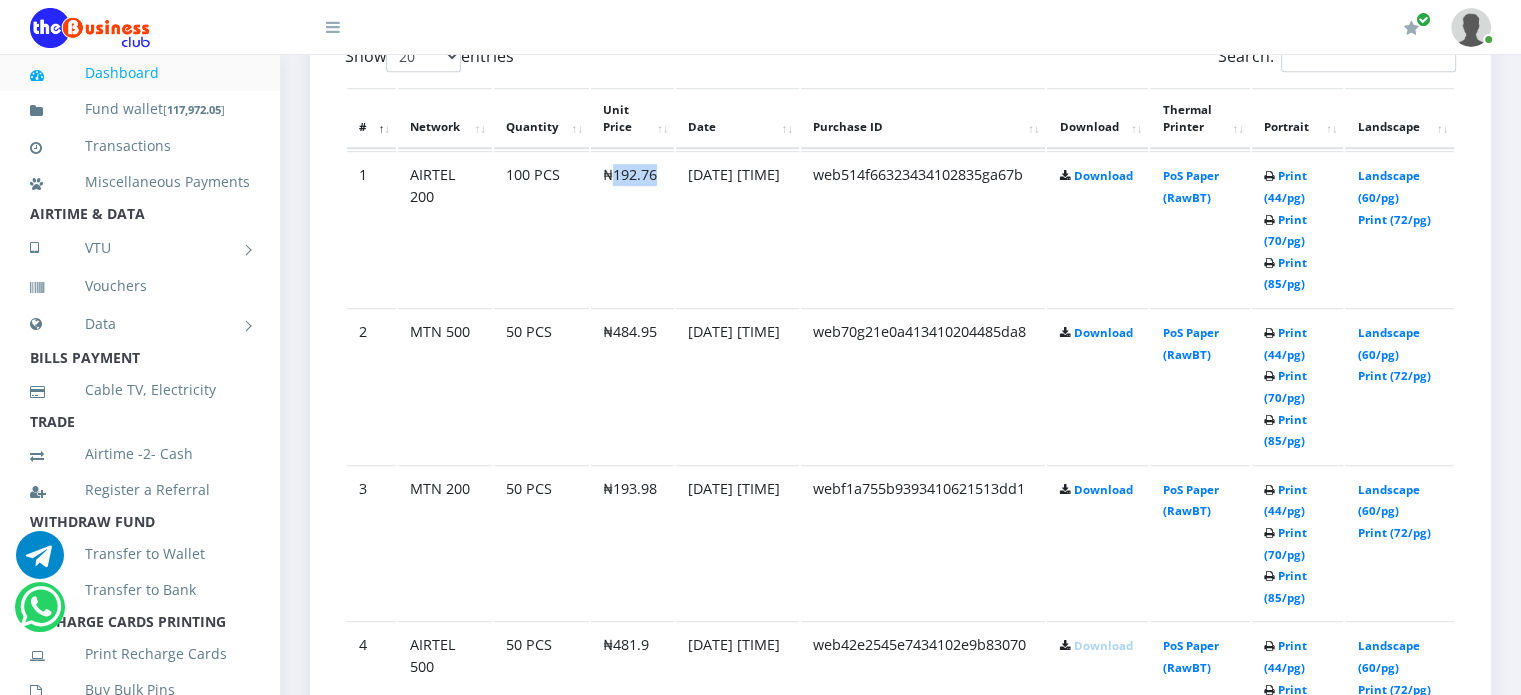drag, startPoint x: 612, startPoint y: 195, endPoint x: 667, endPoint y: 195, distance: 55 